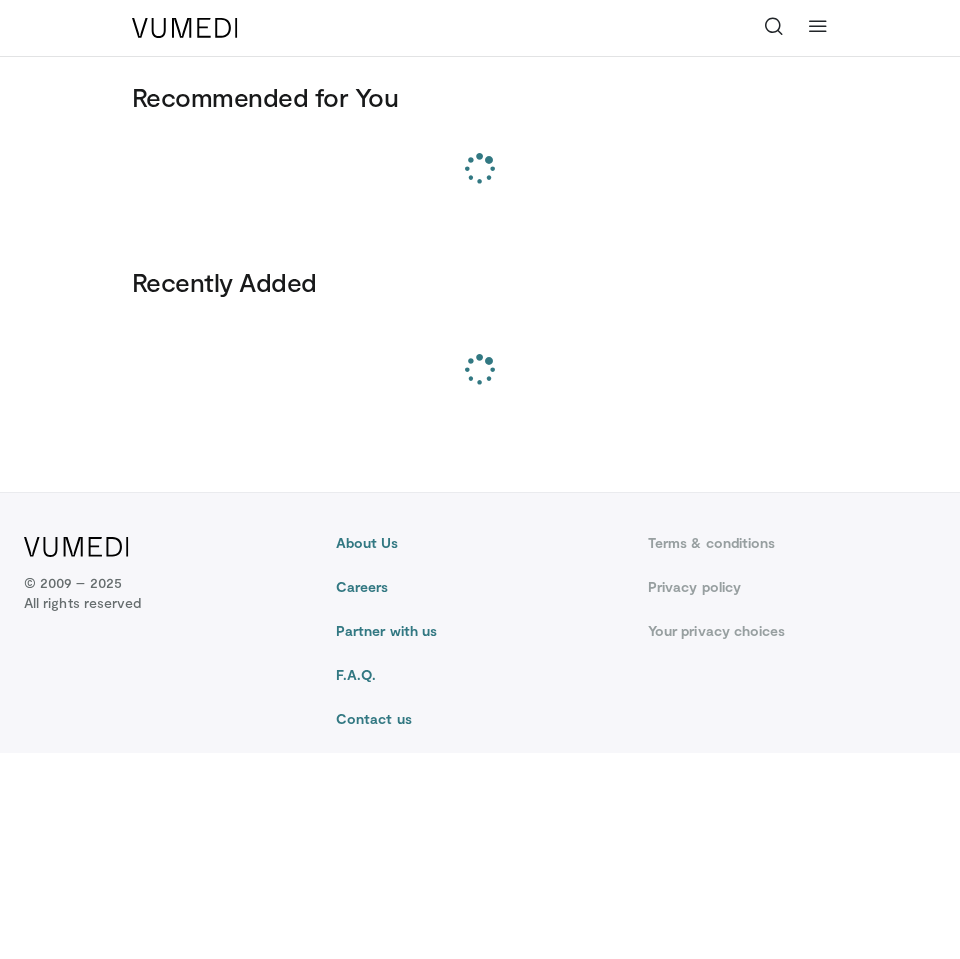 scroll, scrollTop: 0, scrollLeft: 0, axis: both 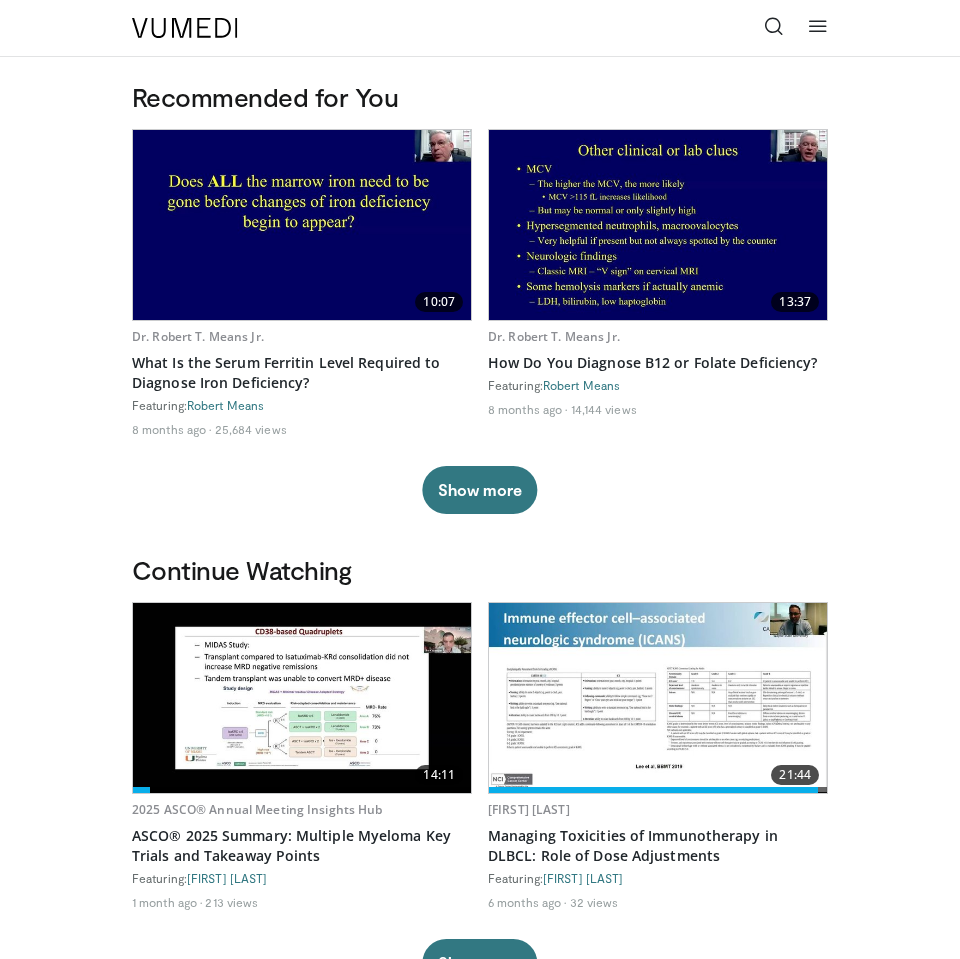 click at bounding box center (818, 26) 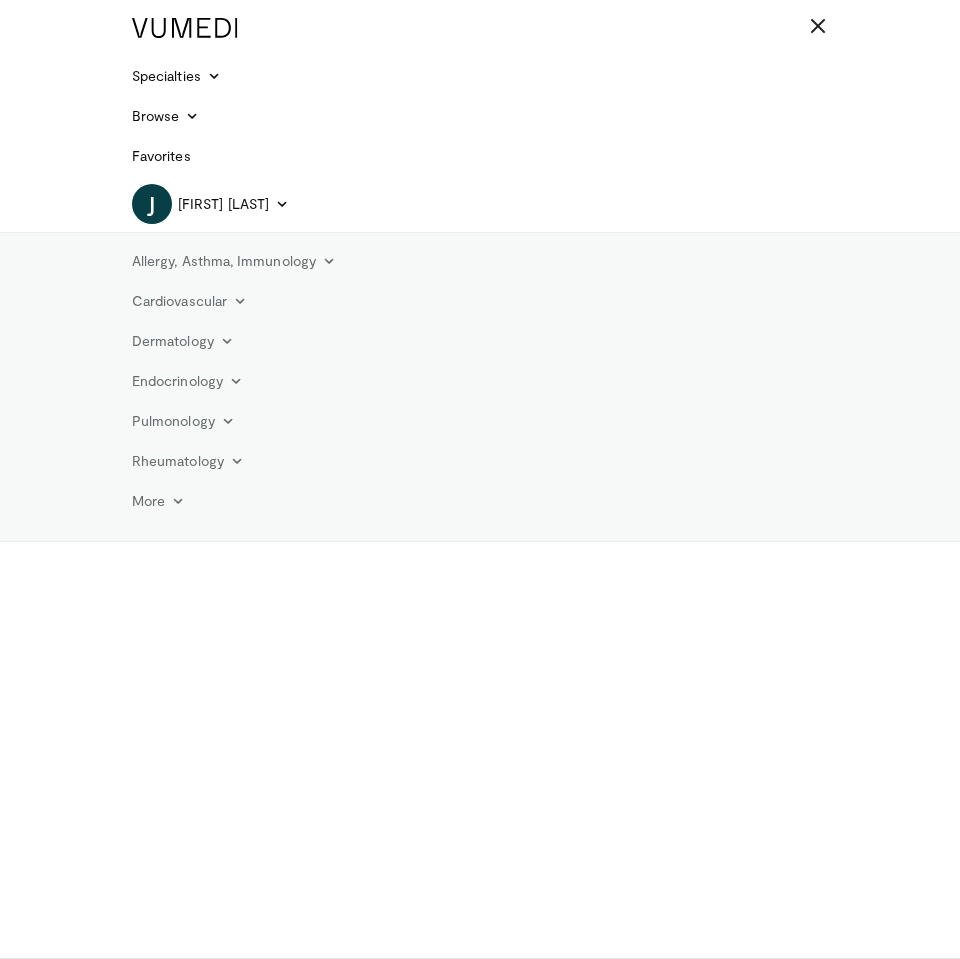 click at bounding box center (818, 26) 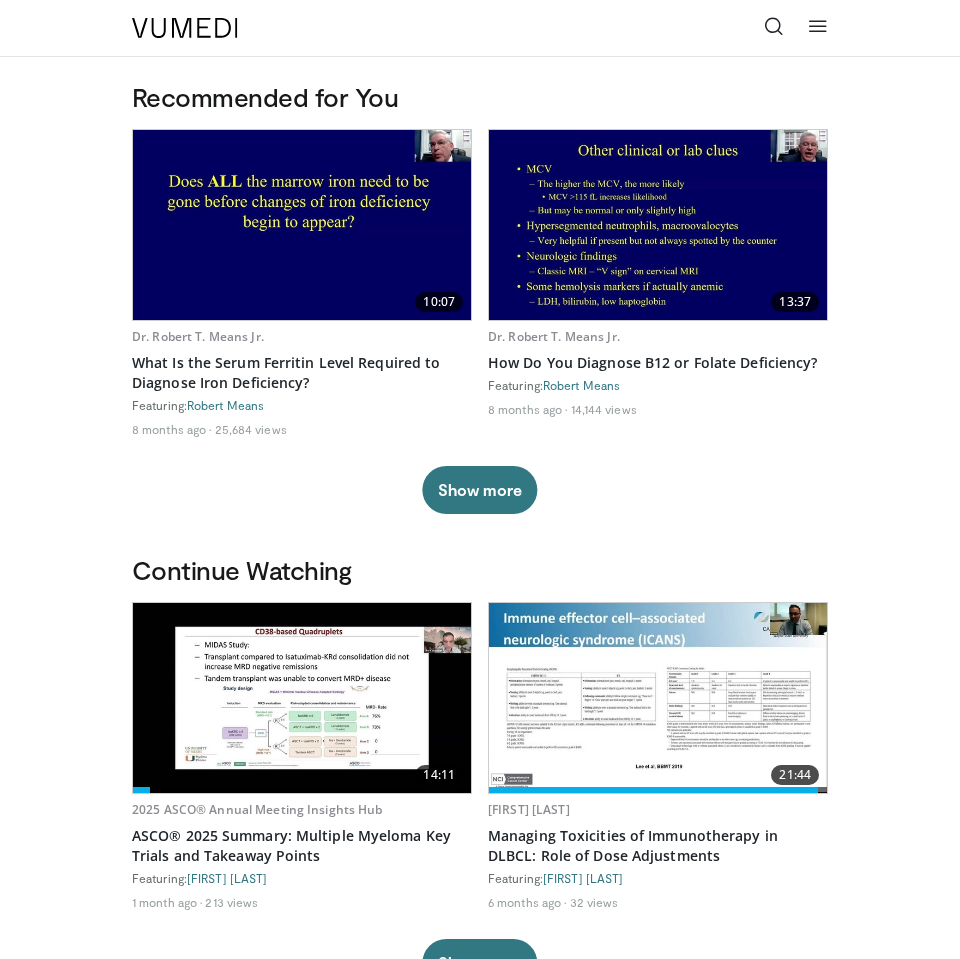 click at bounding box center [818, 26] 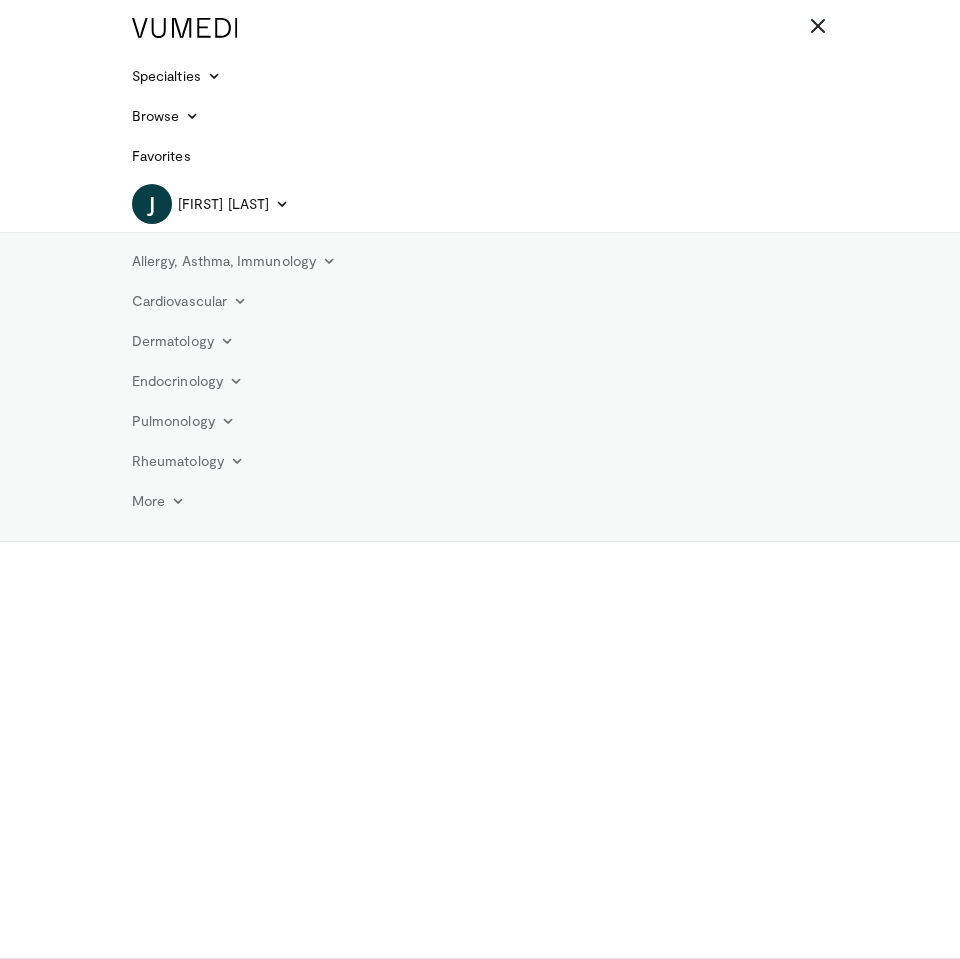 click on "Specialties
Adult & Family Medicine
Allergy, Asthma, Immunology
Anesthesiology
Cardiology
Dental
Dermatology
Endocrinology
Gastroenterology & Hepatology
General Surgery
Hematology & Oncology
Infectious Disease
Nephrology
Neurology
Neurosurgery
Obstetrics & Gynecology
Ophthalmology
Oral Maxillofacial
Orthopaedics
Otolaryngology
Pediatrics
Plastic Surgery
Podiatry
Psychiatry
Pulmonology
Radiation Oncology
Radiology
Rheumatology
Urology" at bounding box center (480, 76) 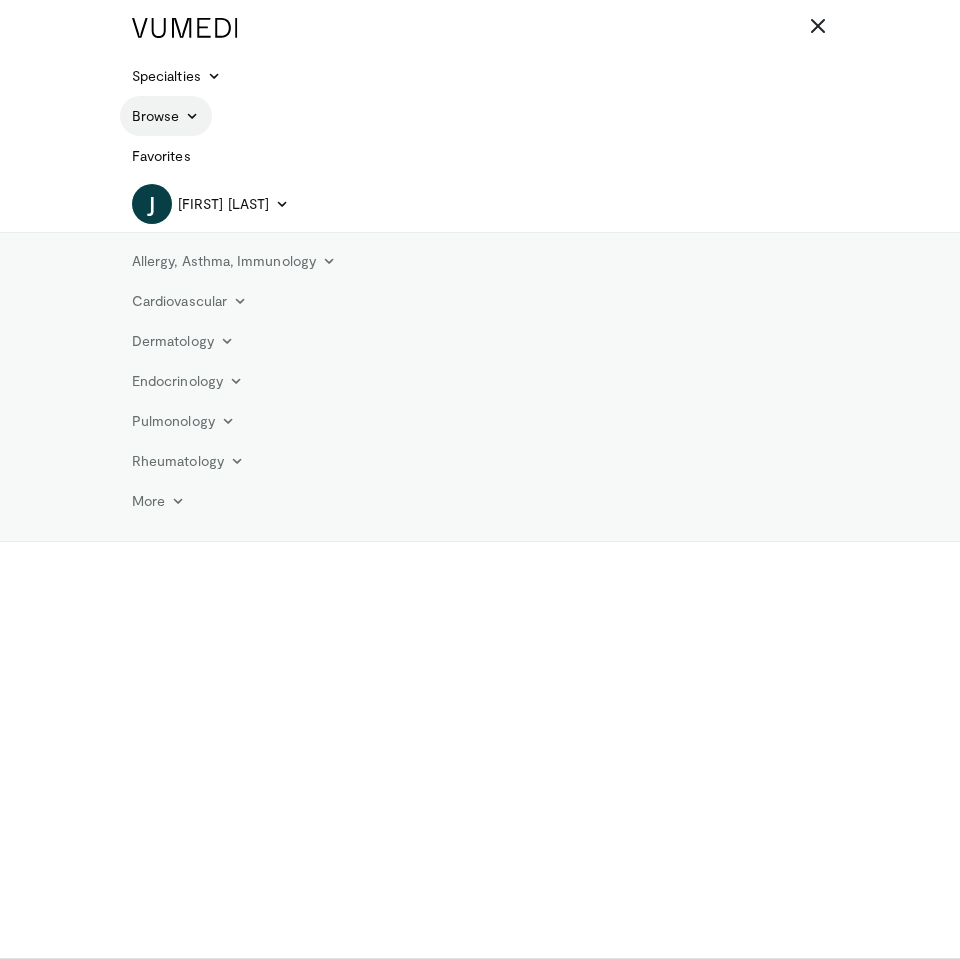 click on "Browse" at bounding box center (166, 116) 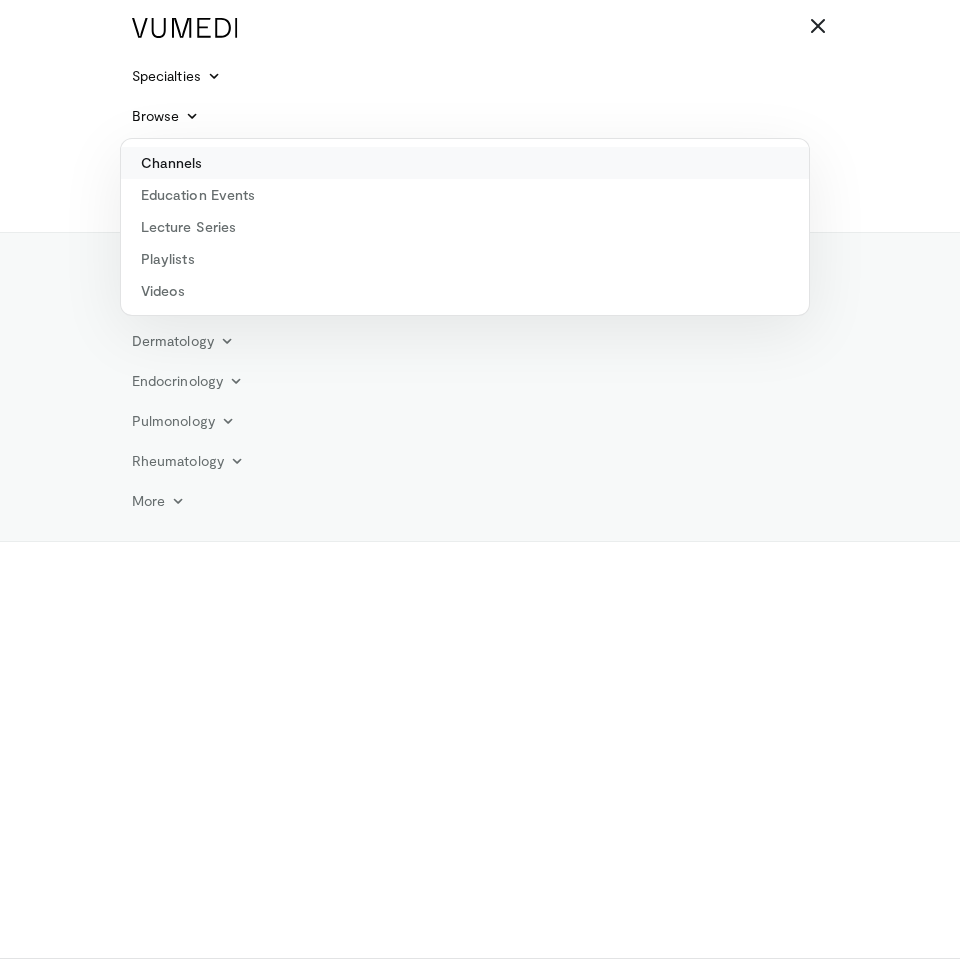 click on "Channels" at bounding box center [465, 163] 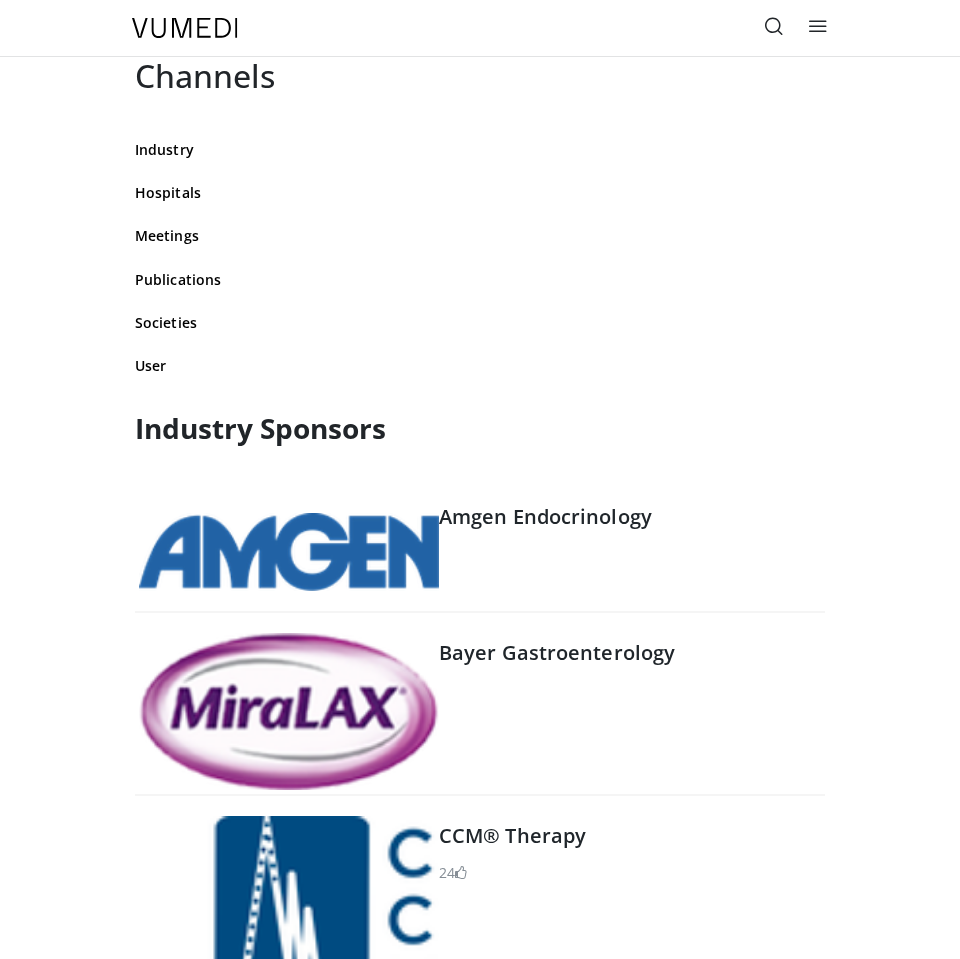 scroll, scrollTop: 0, scrollLeft: 0, axis: both 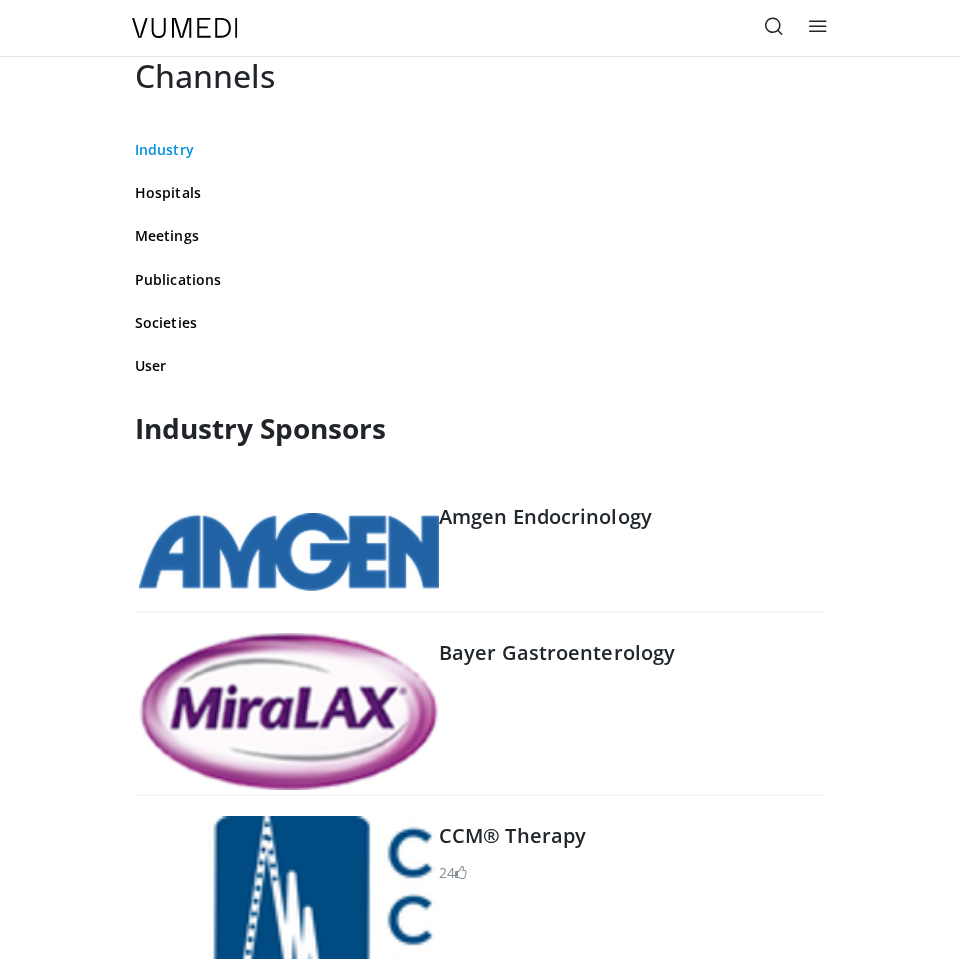 click on "Industry" at bounding box center (480, 149) 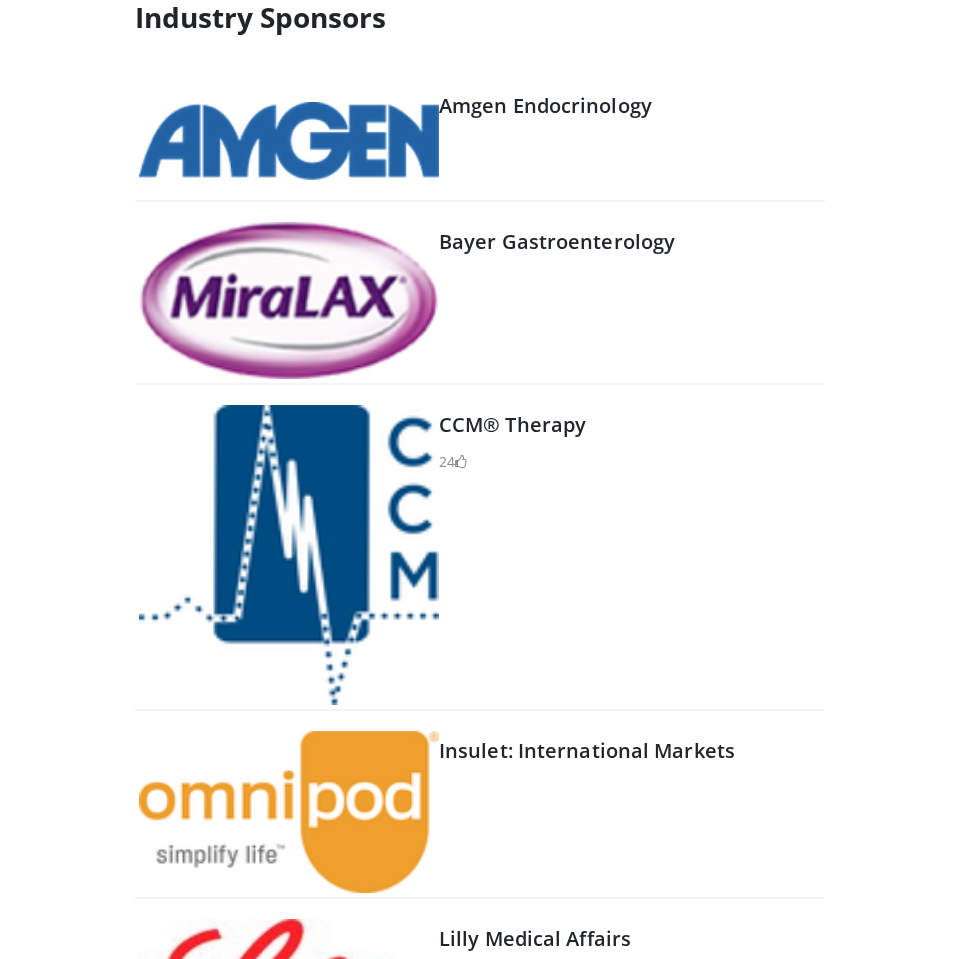 click on "Specialties
Adult & Family Medicine
Allergy, Asthma, Immunology
Anesthesiology
Cardiology
Dental
Dermatology
Endocrinology
Gastroenterology & Hepatology
General Surgery
Hematology & Oncology
Infectious Disease
Nephrology
Neurology
Neurosurgery
Obstetrics & Gynecology
Ophthalmology
Oral Maxillofacial
Orthopaedics
Otolaryngology
Pediatrics
Plastic Surgery
Podiatry
Psychiatry
Pulmonology
Radiation Oncology
Radiology
Rheumatology
Urology" at bounding box center (480, 27624) 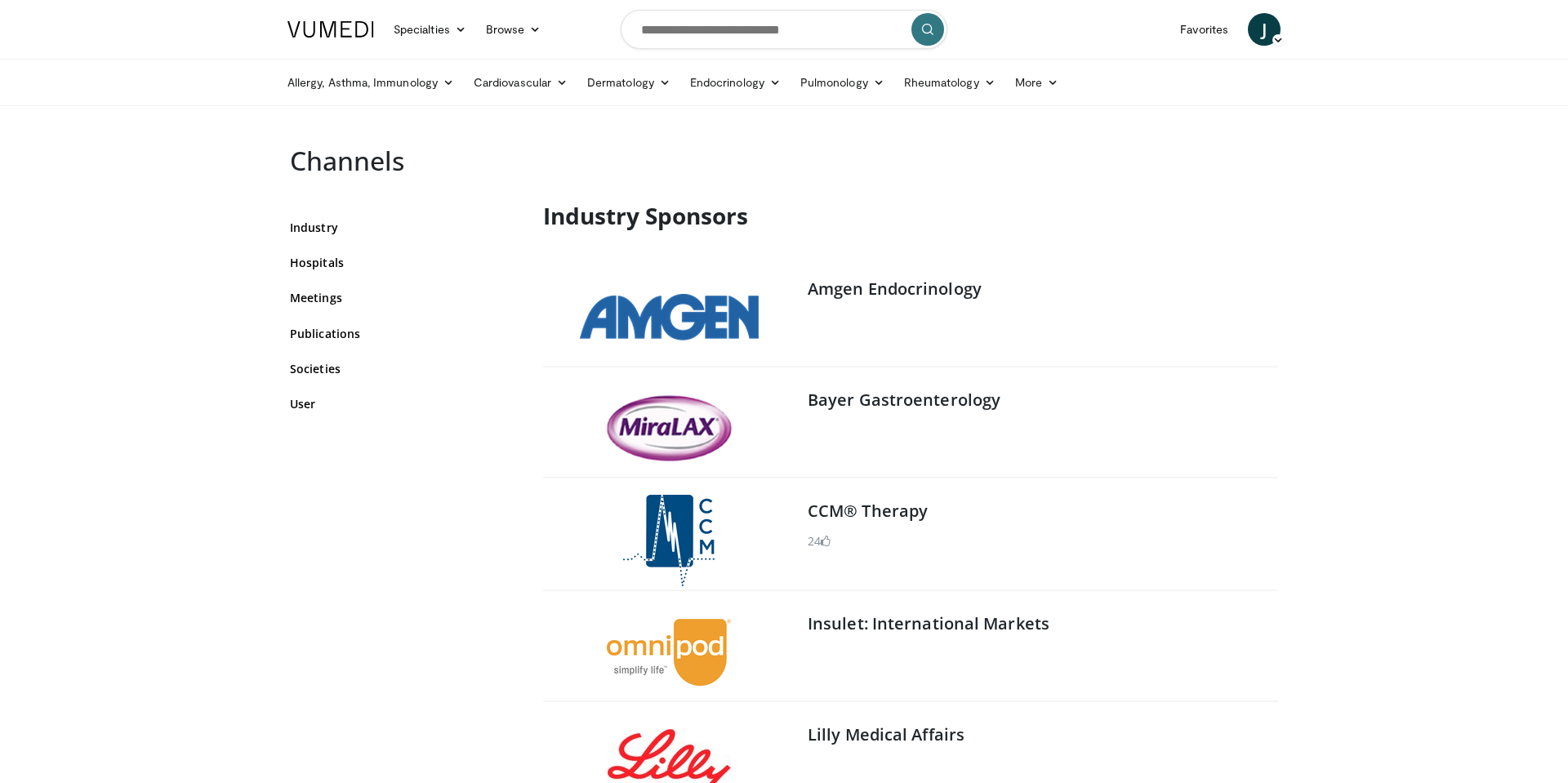 scroll, scrollTop: 5, scrollLeft: 0, axis: vertical 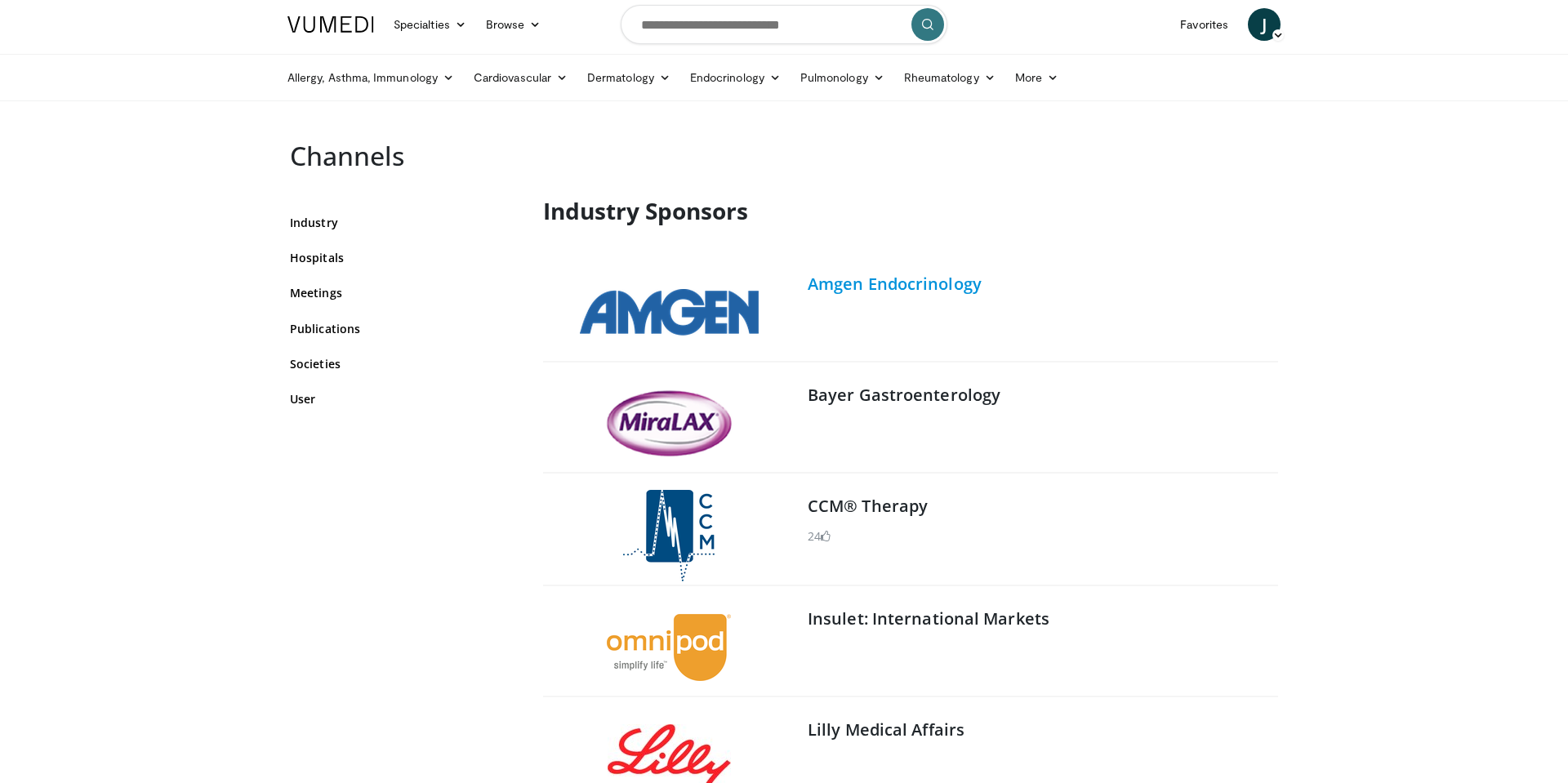 click on "Amgen Endocrinology" at bounding box center (894, 283) 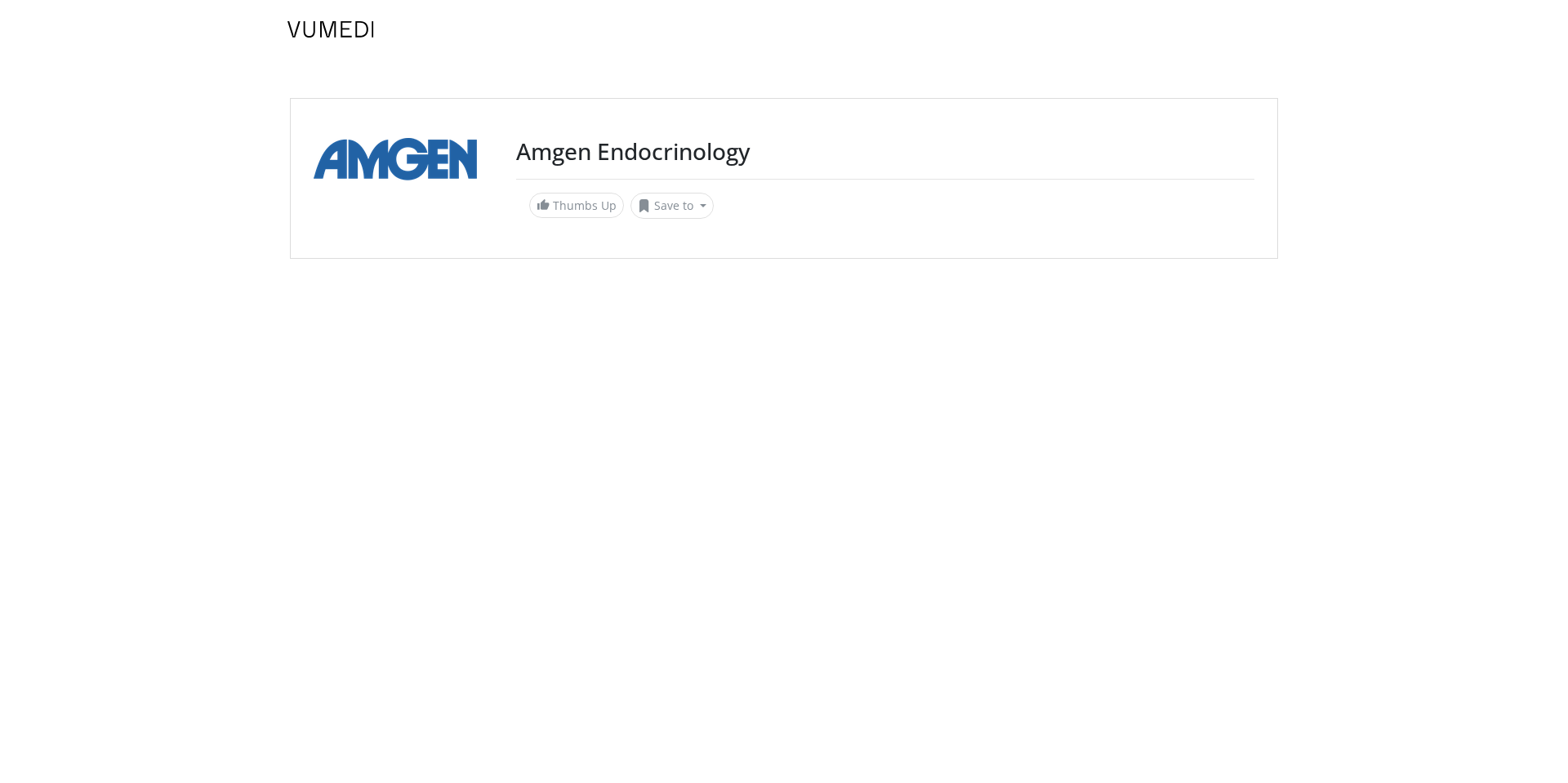 scroll, scrollTop: 0, scrollLeft: 0, axis: both 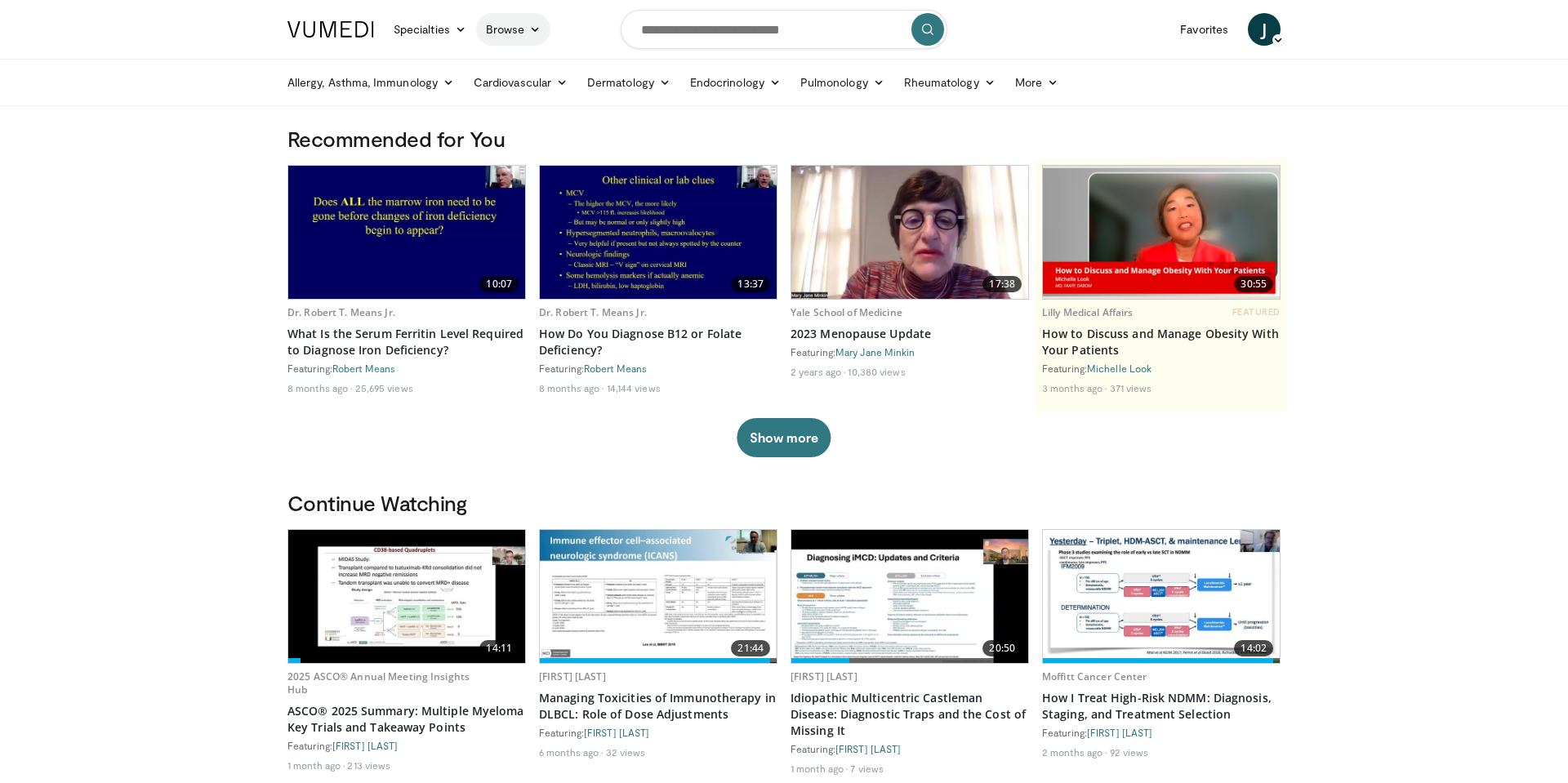 click on "Browse" at bounding box center [514, 29] 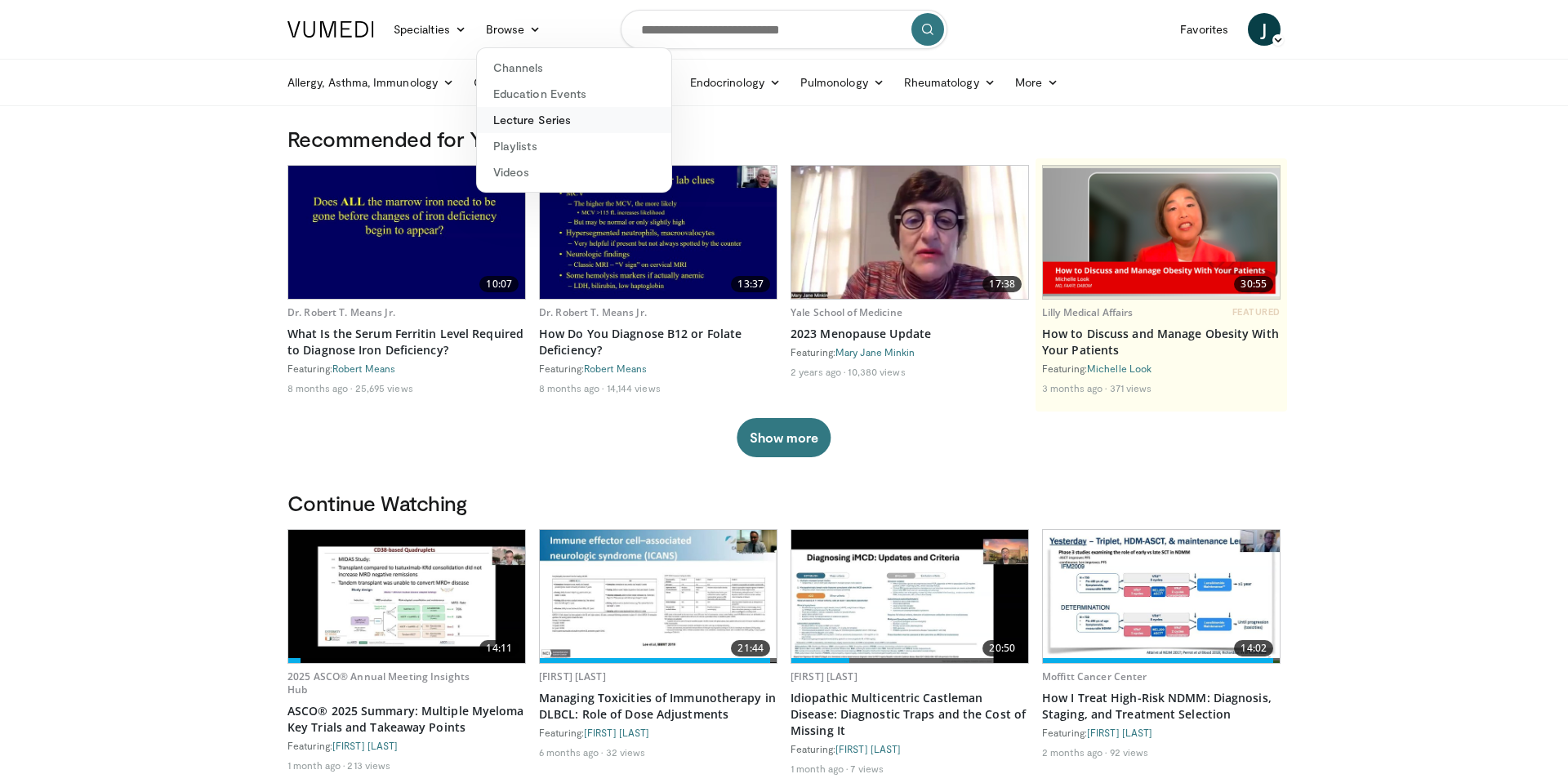 click on "Lecture Series" at bounding box center [574, 120] 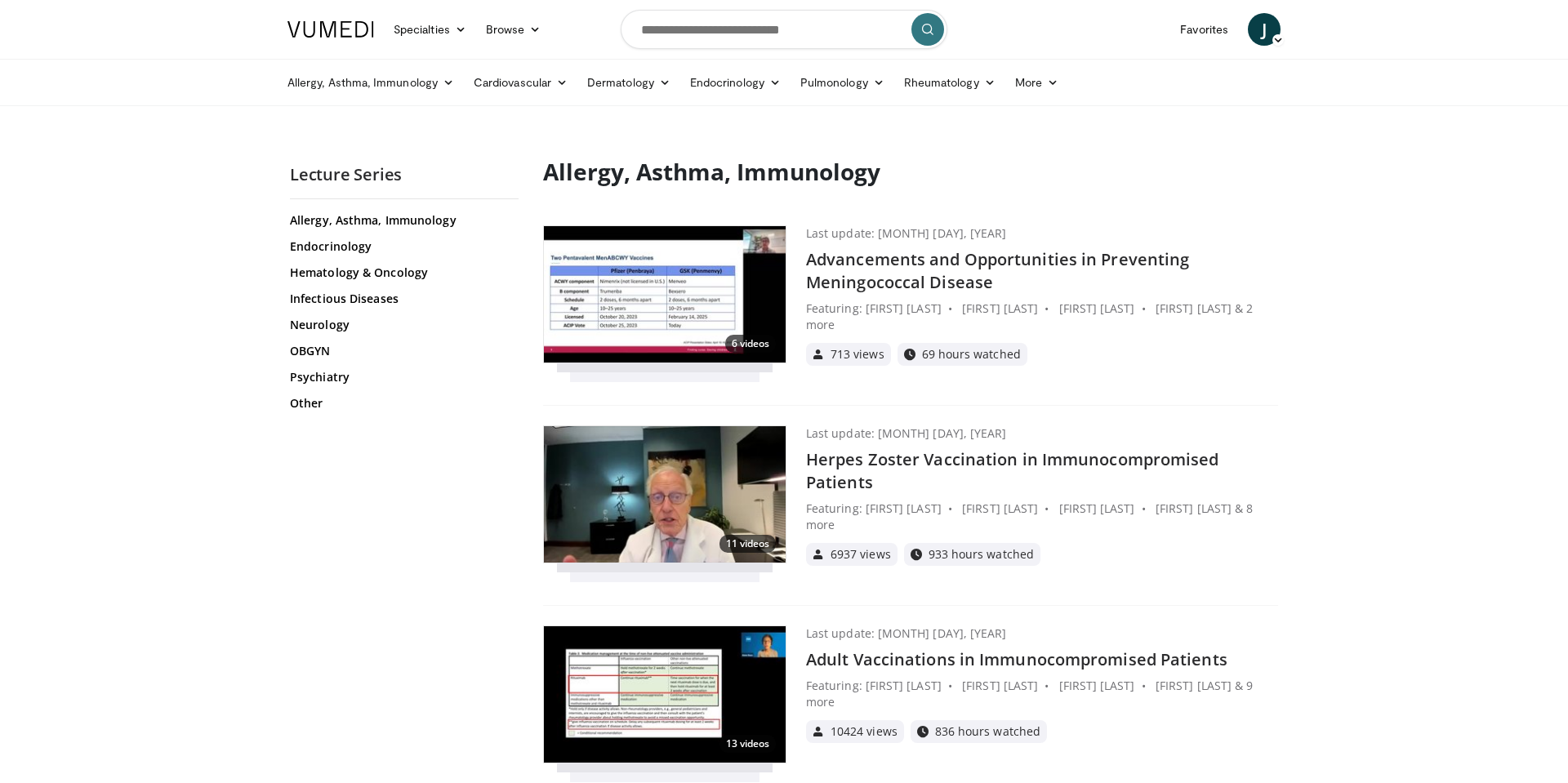 scroll, scrollTop: 0, scrollLeft: 0, axis: both 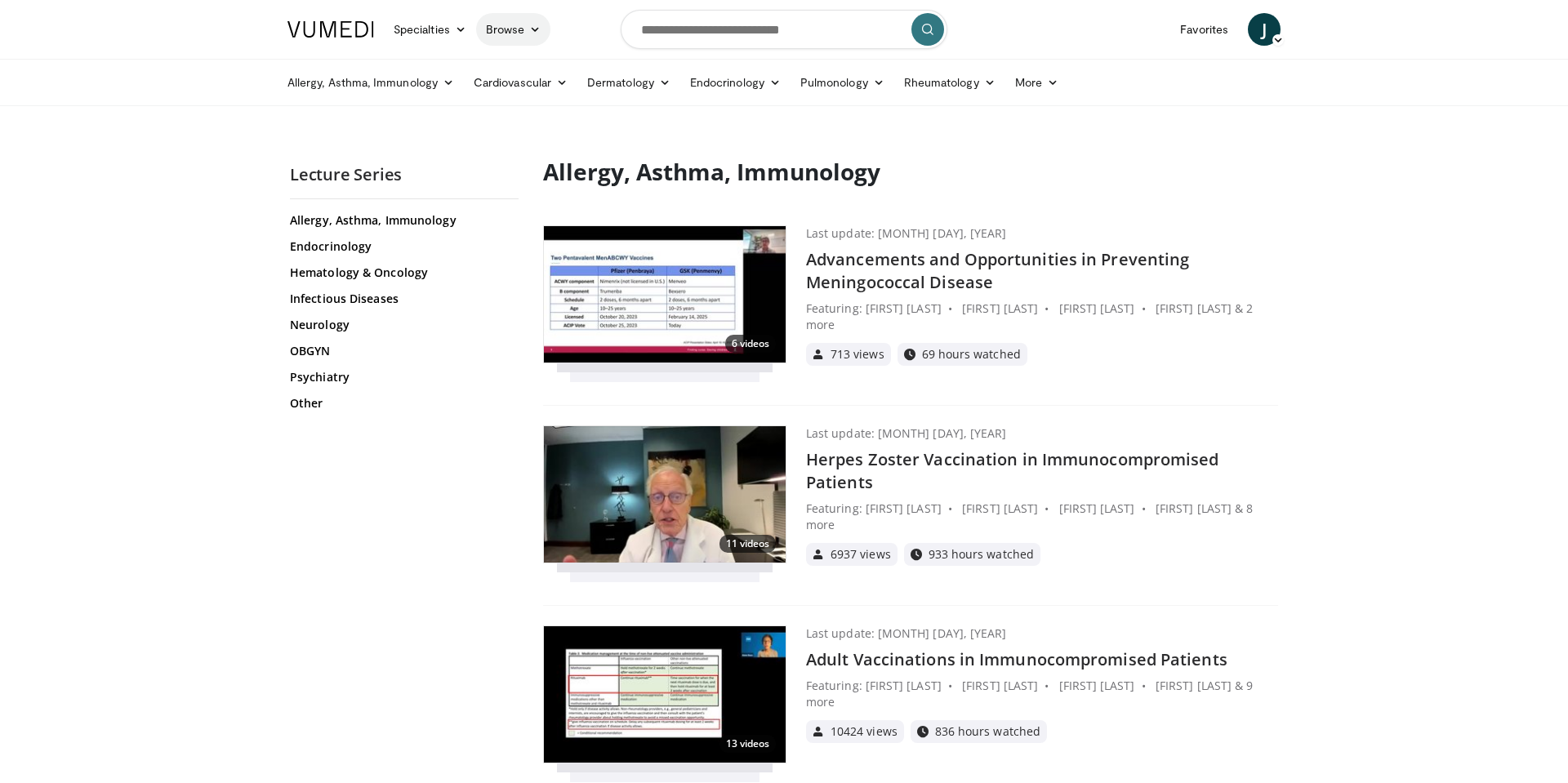 click on "Browse" at bounding box center [514, 29] 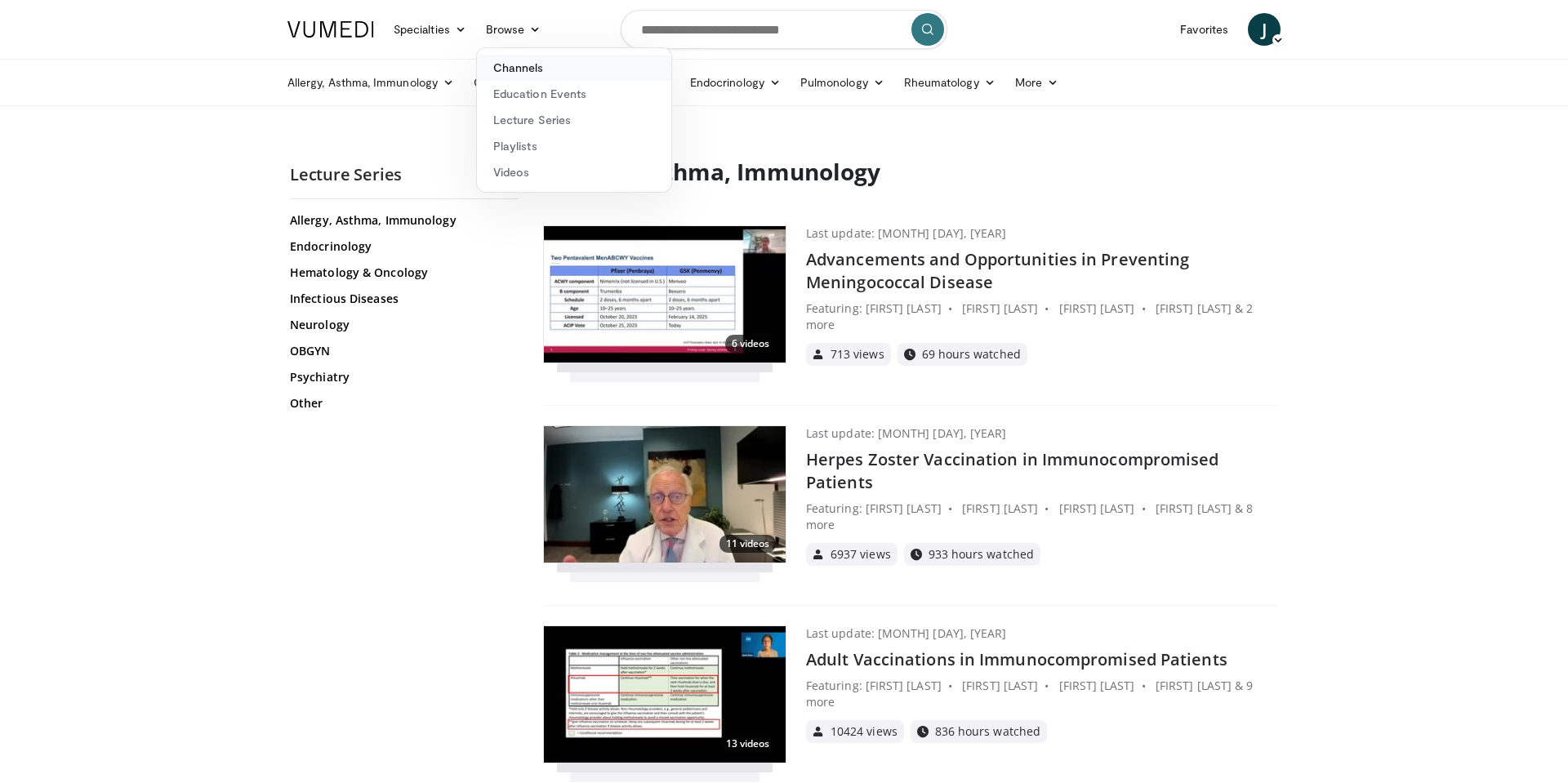click on "Channels" at bounding box center (574, 68) 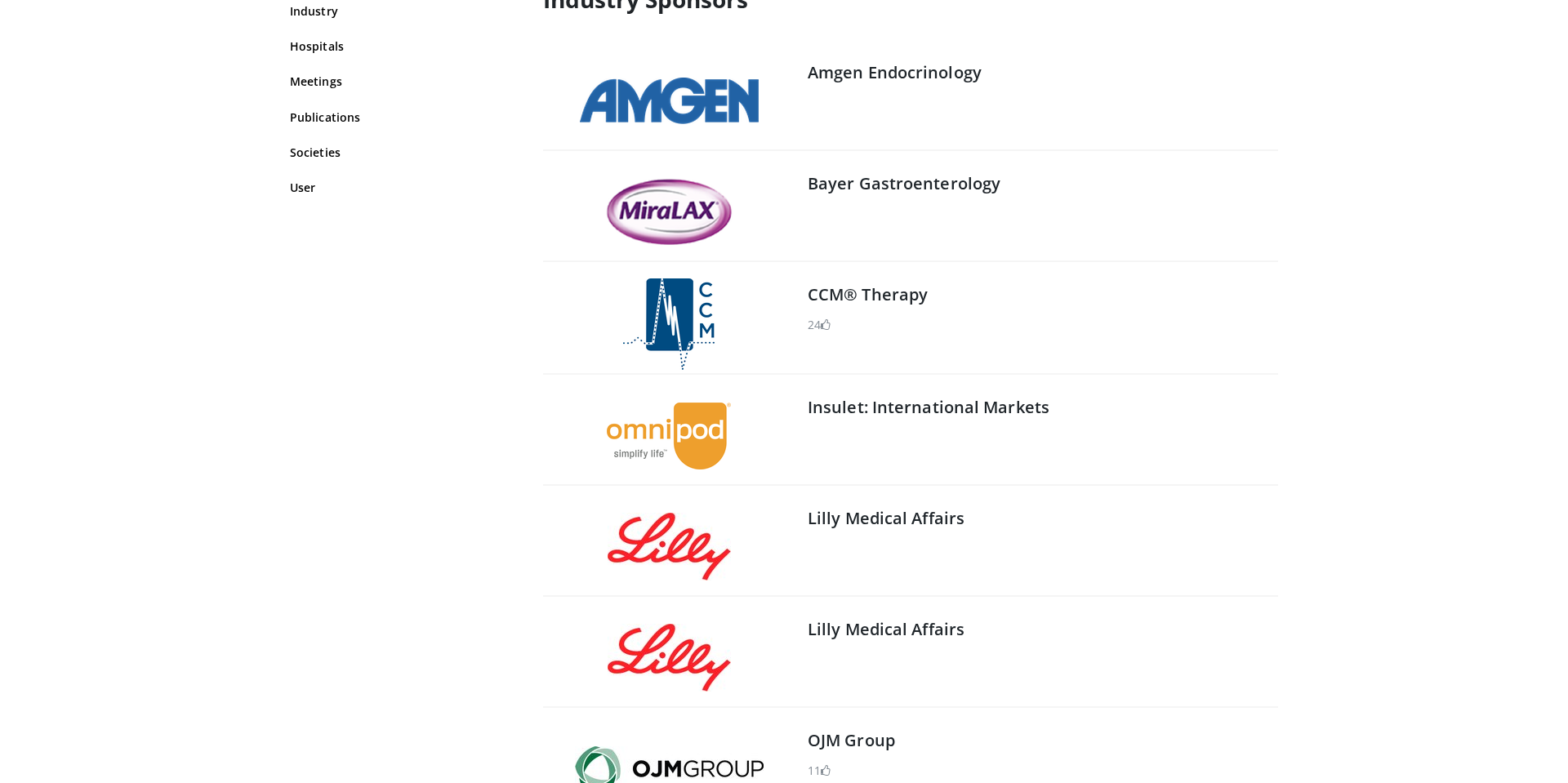 scroll, scrollTop: 220, scrollLeft: 0, axis: vertical 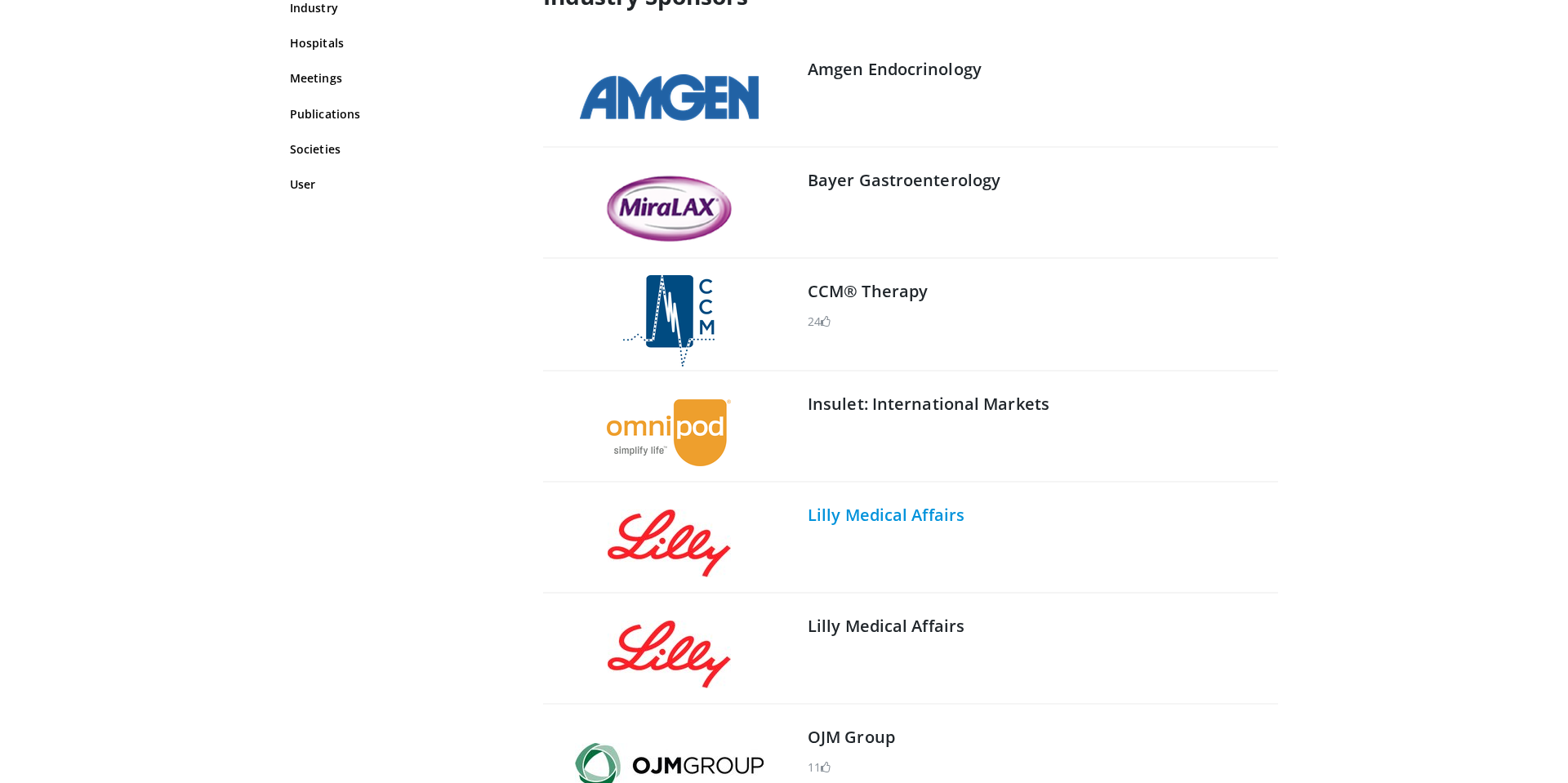 click on "Lilly Medical Affairs" at bounding box center [886, 514] 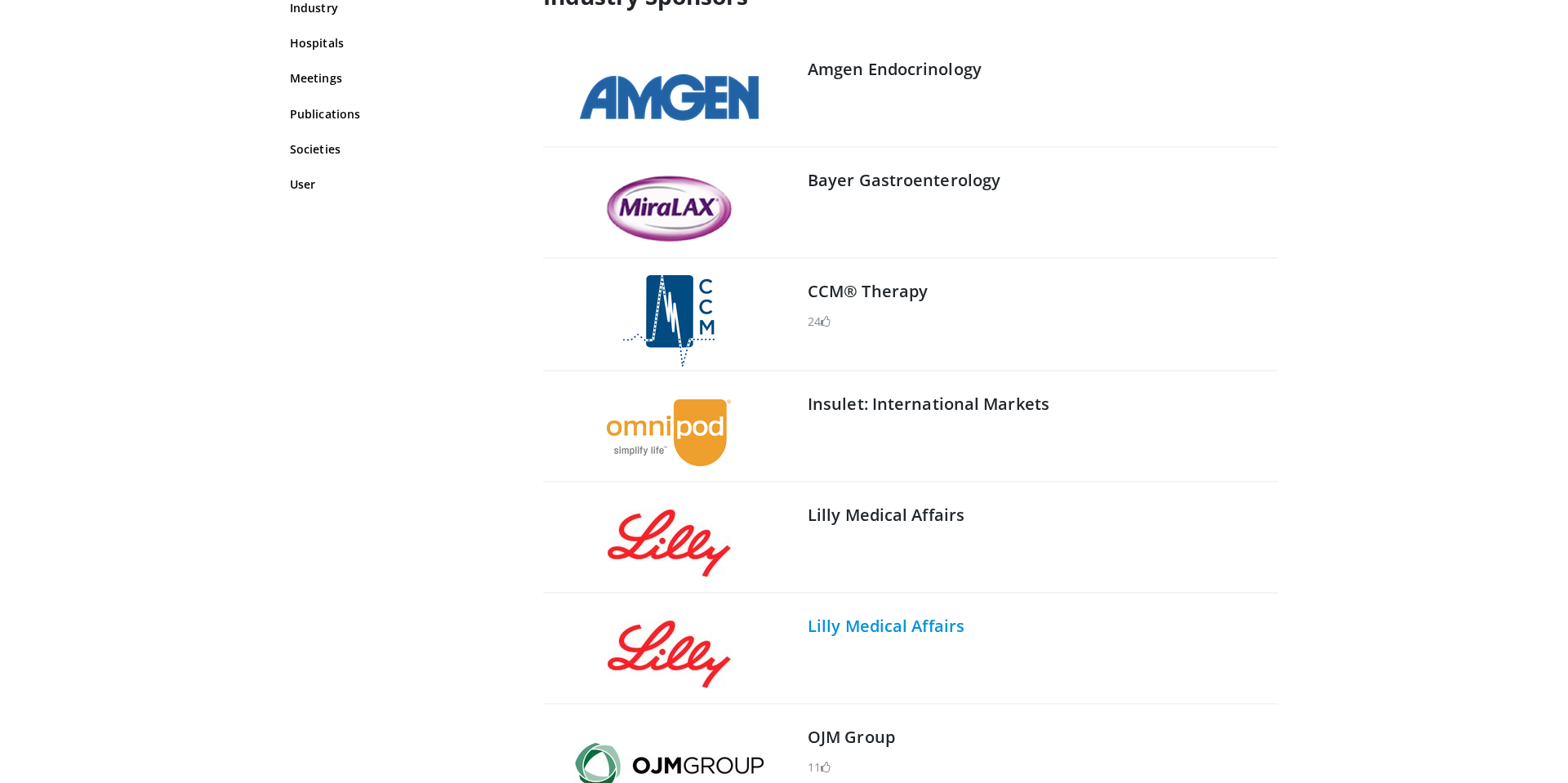 click on "Lilly Medical Affairs" at bounding box center [886, 625] 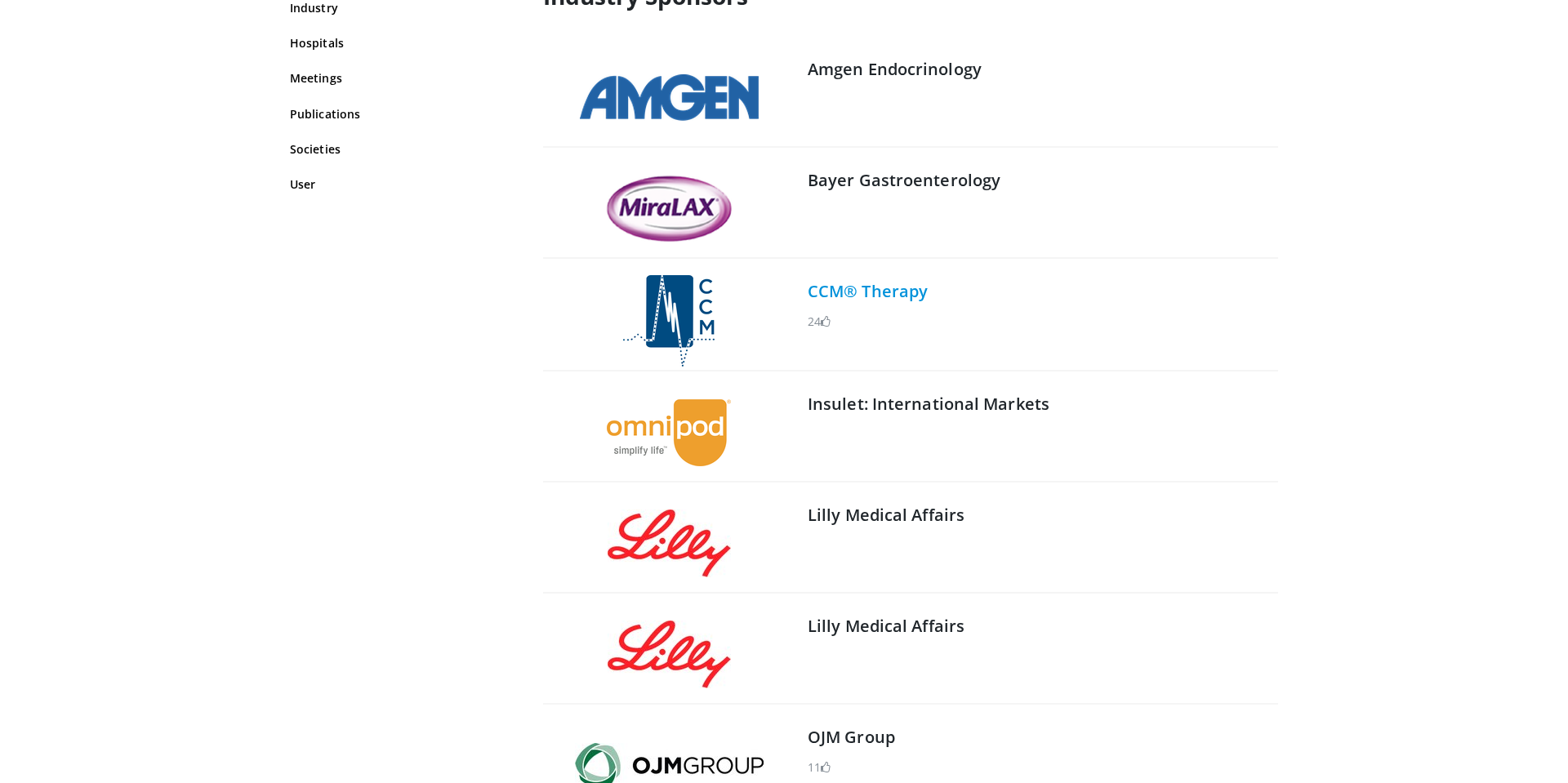 click on "CCM® Therapy" at bounding box center [867, 291] 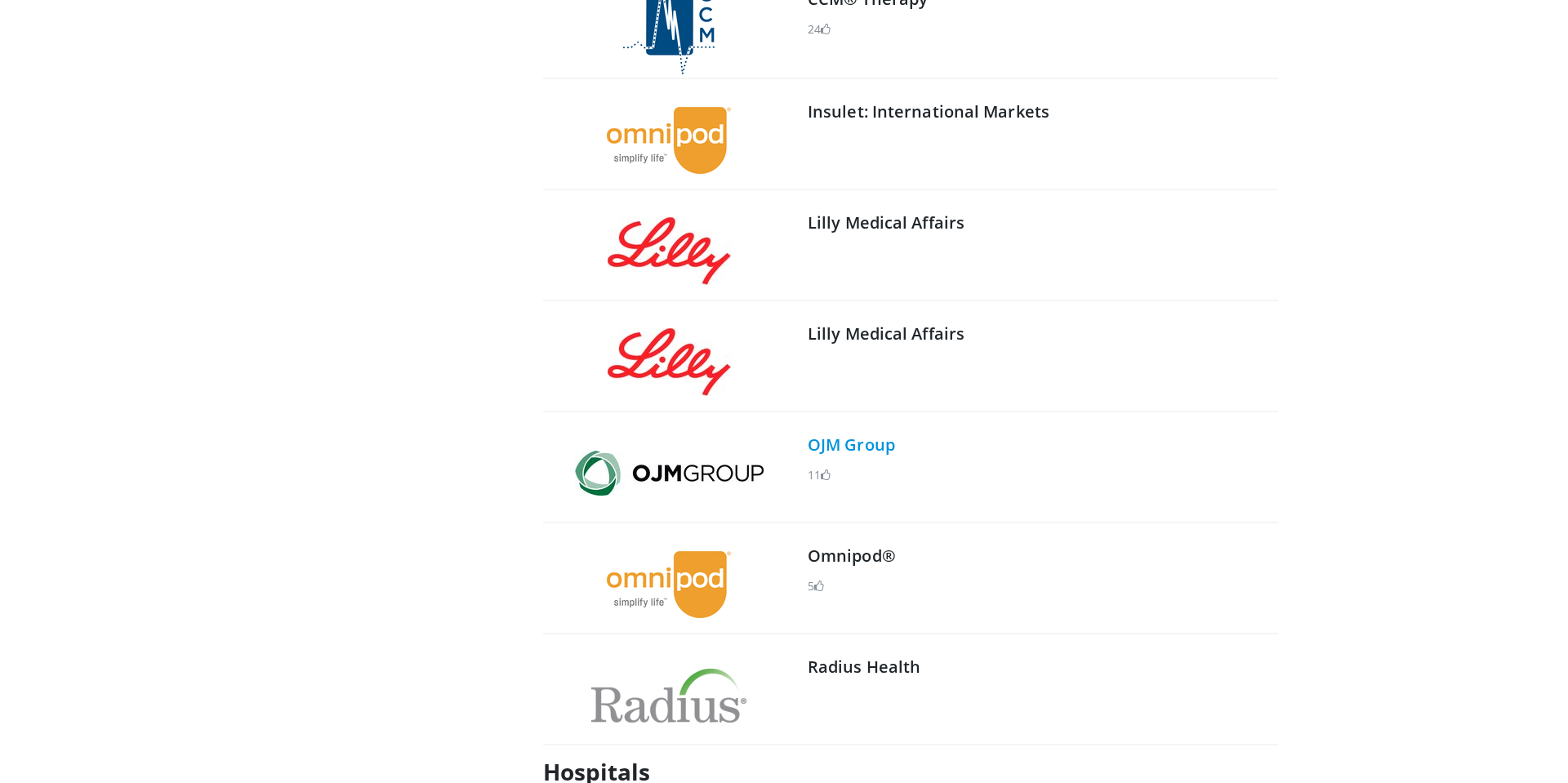 scroll, scrollTop: 514, scrollLeft: 0, axis: vertical 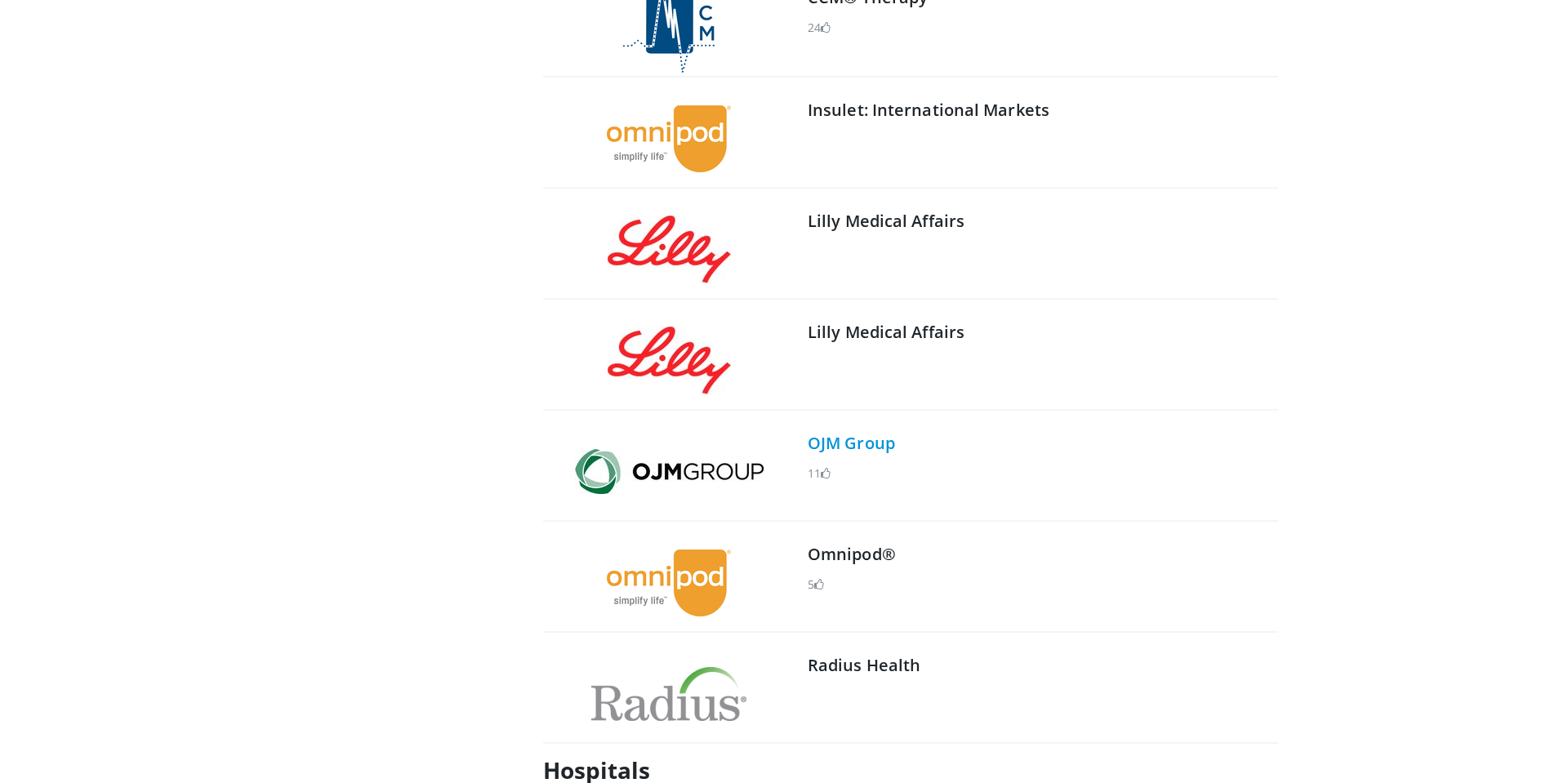 click on "OJM Group" at bounding box center [851, 443] 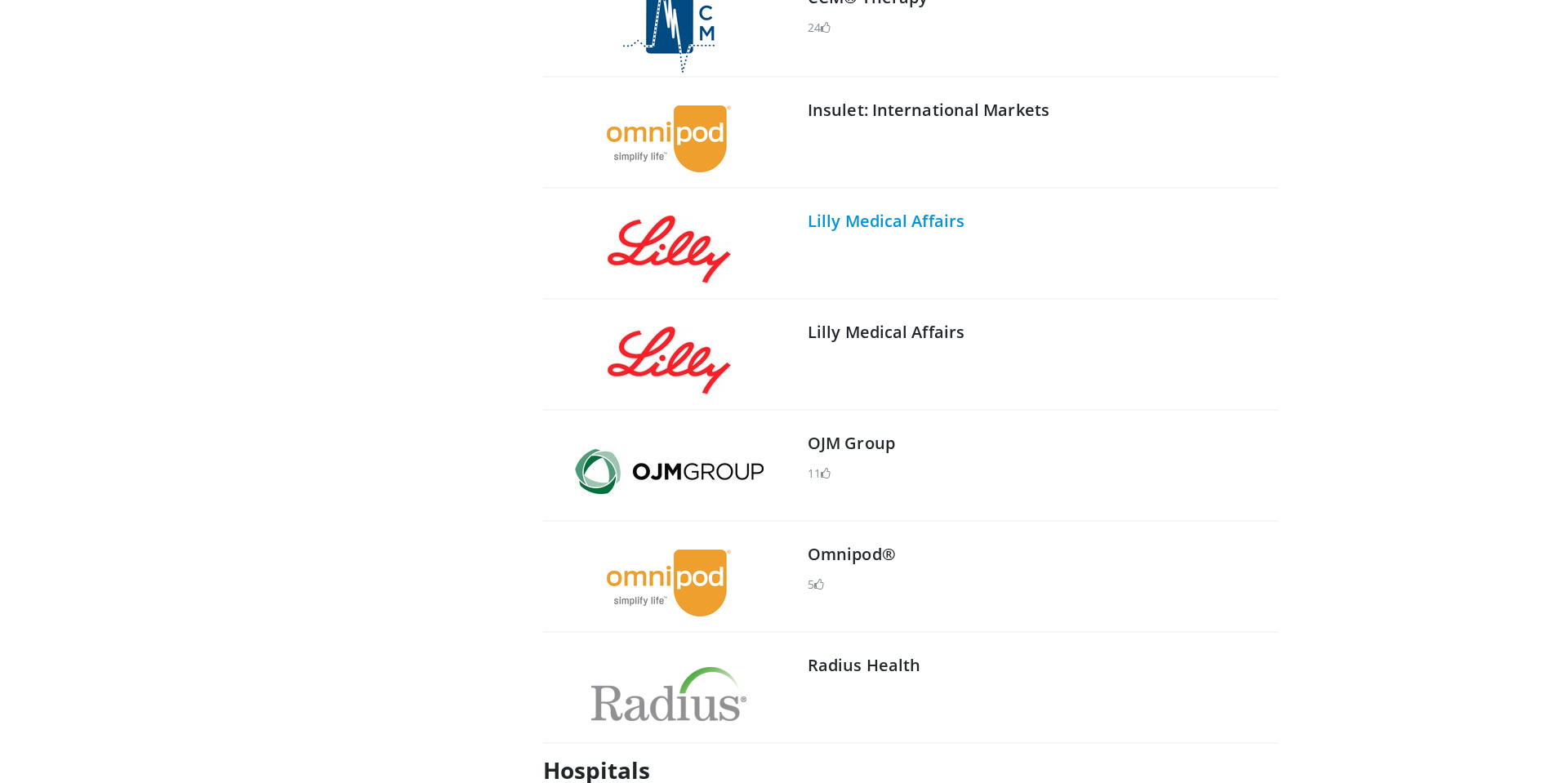 scroll, scrollTop: 0, scrollLeft: 0, axis: both 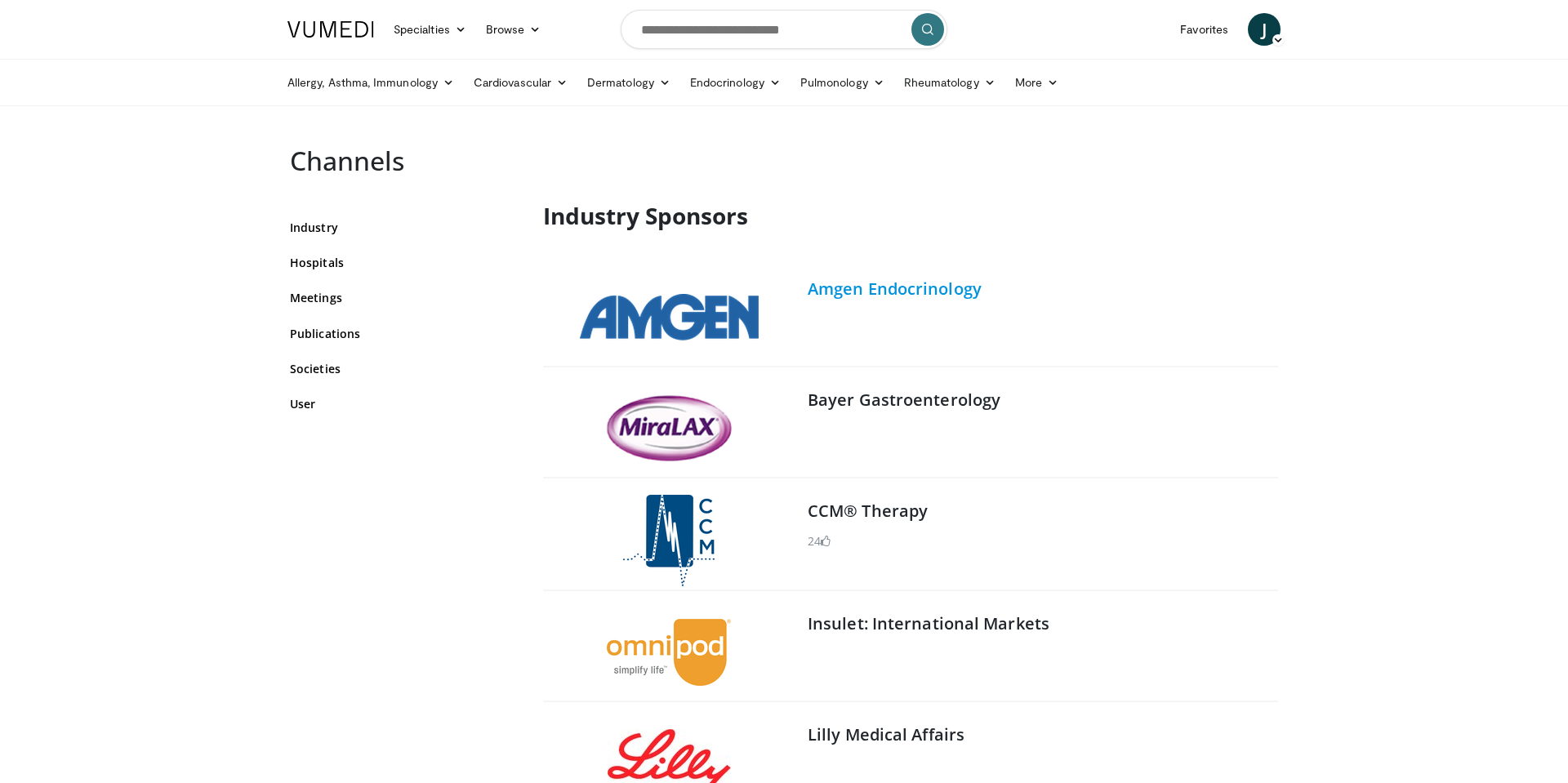 click on "Amgen Endocrinology" at bounding box center (894, 288) 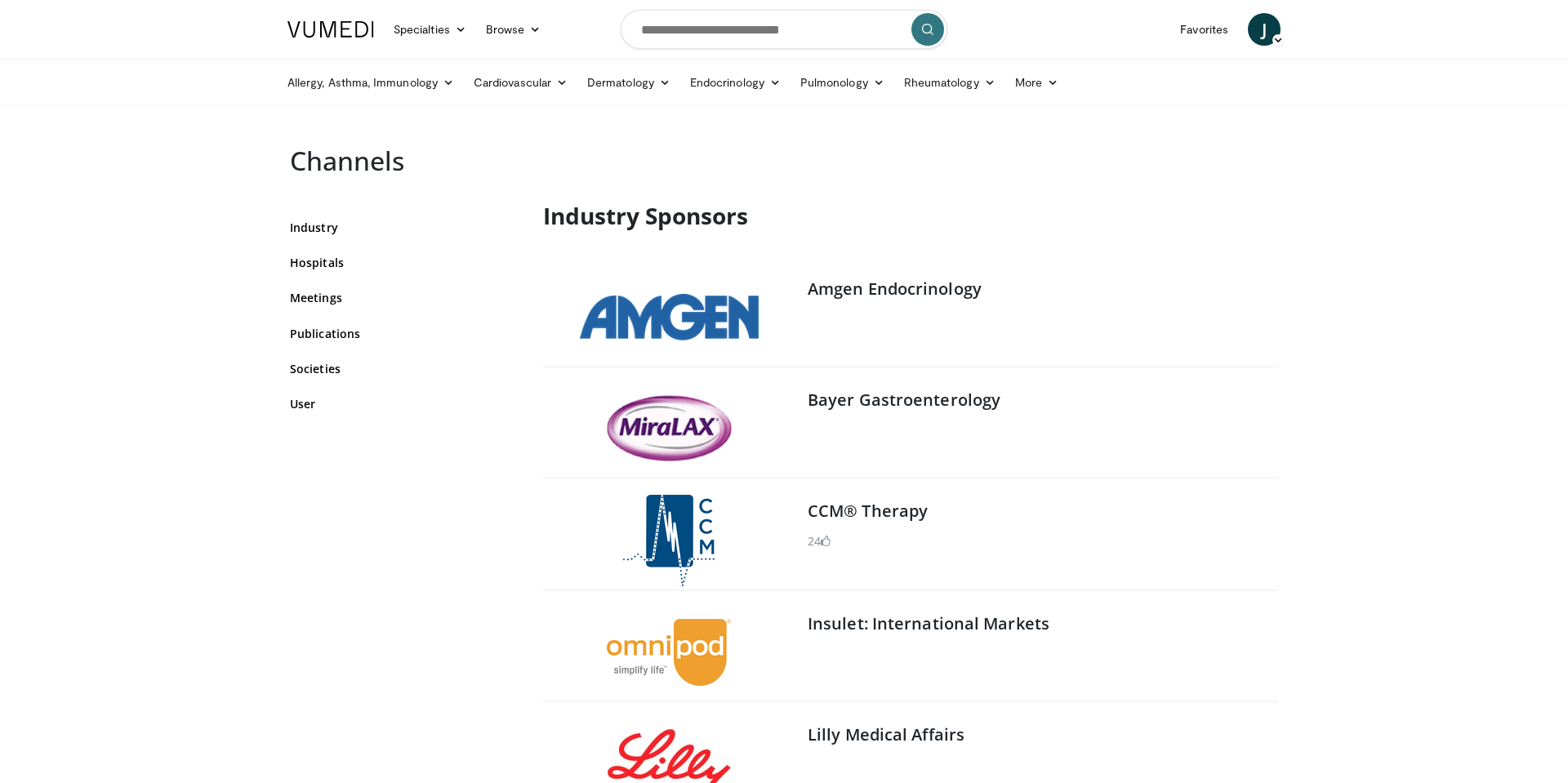 click on "Industry" at bounding box center [404, 227] 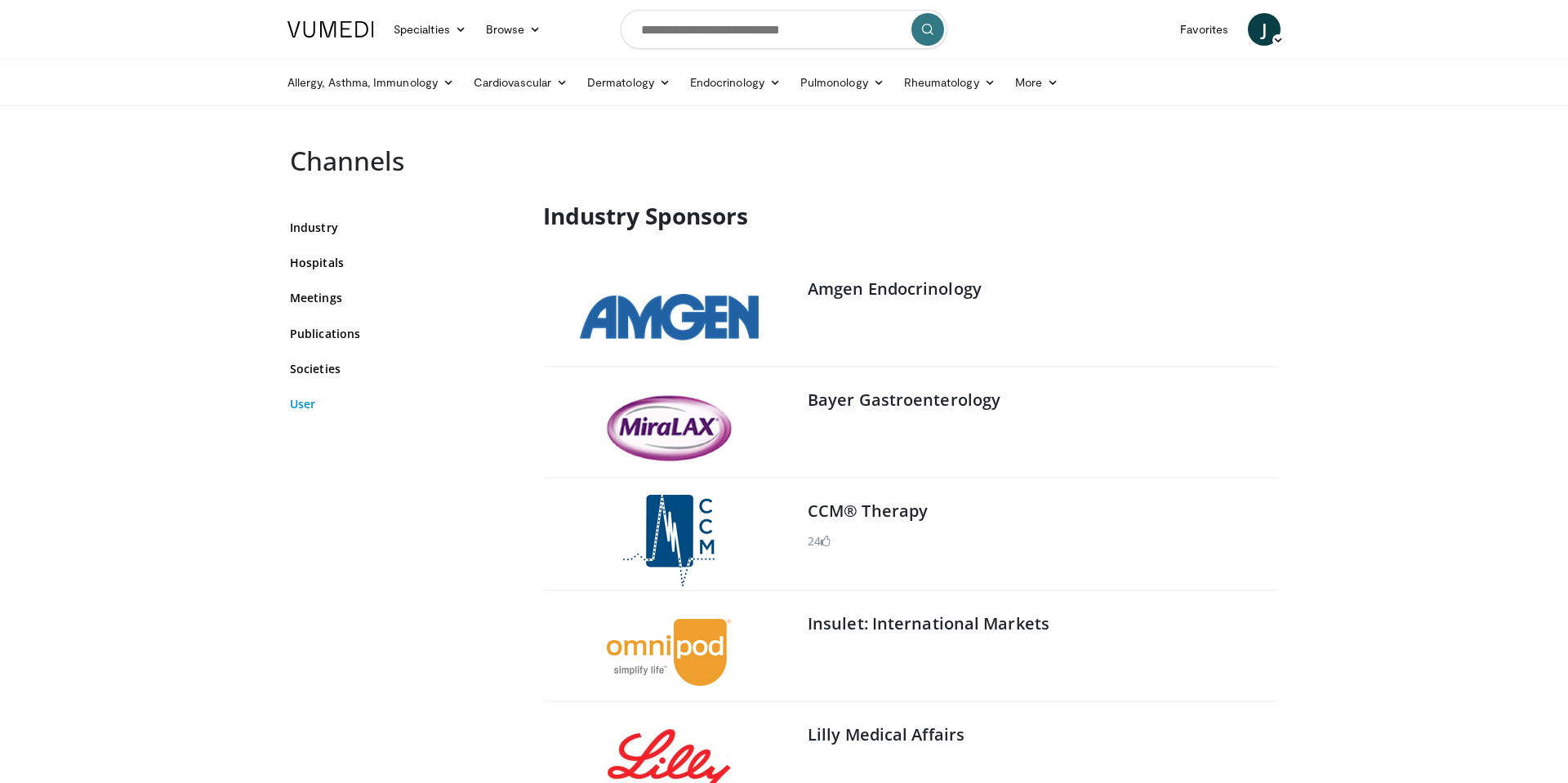 scroll, scrollTop: 202, scrollLeft: 0, axis: vertical 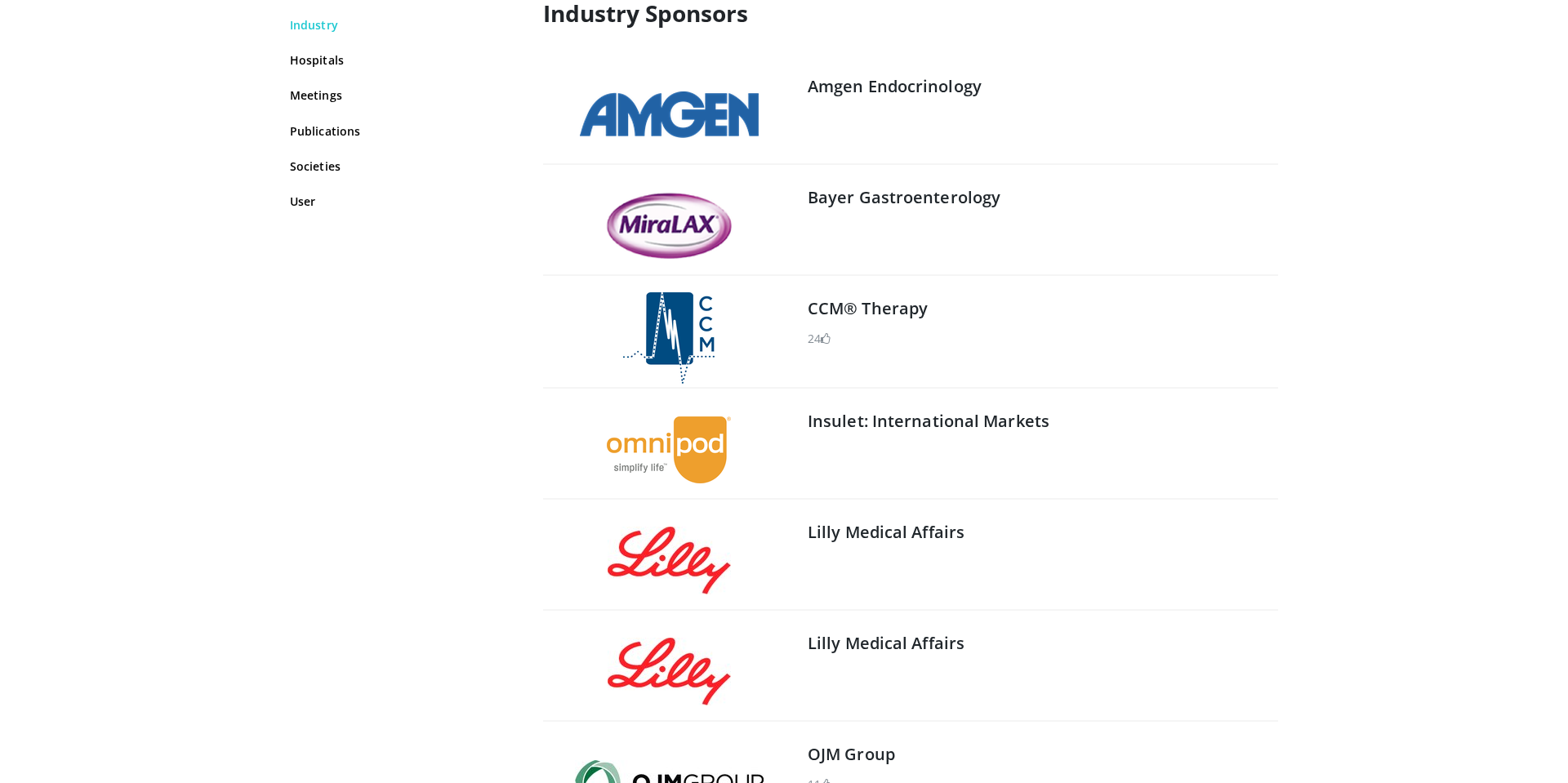 click on "Specialties
Adult & Family Medicine
Allergy, Asthma, Immunology
Anesthesiology
Cardiology
Dental
Dermatology
Endocrinology
Gastroenterology & Hepatology
General Surgery
Hematology & Oncology
Infectious Disease
Nephrology
Neurology
Neurosurgery
Obstetrics & Gynecology
Ophthalmology
Oral Maxillofacial
Orthopaedics
Otolaryngology
Pediatrics
Plastic Surgery
Podiatry
Psychiatry
Pulmonology
Radiation Oncology
Radiology
Rheumatology
Urology" at bounding box center [784, 13678] 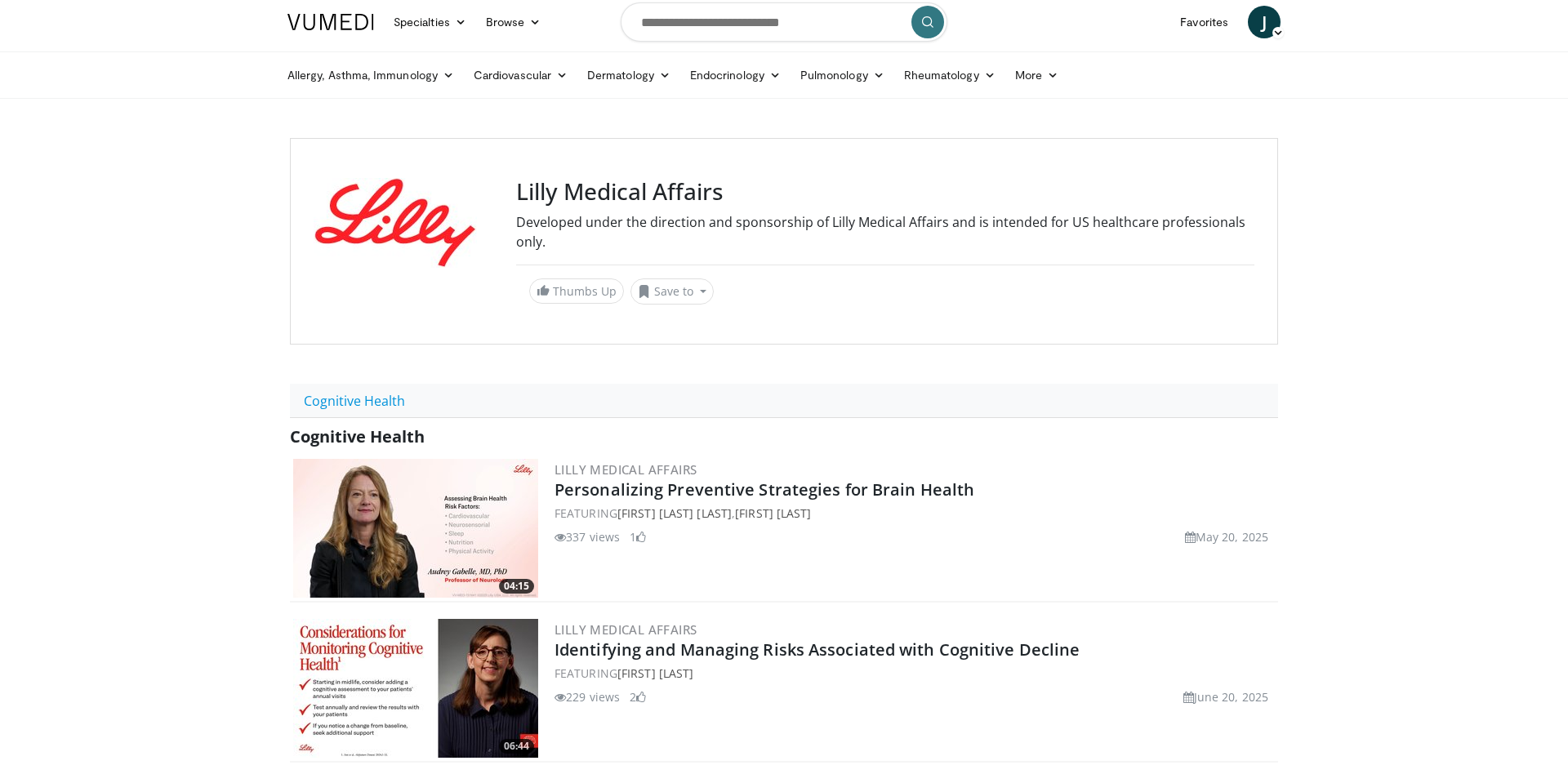 scroll, scrollTop: 0, scrollLeft: 0, axis: both 